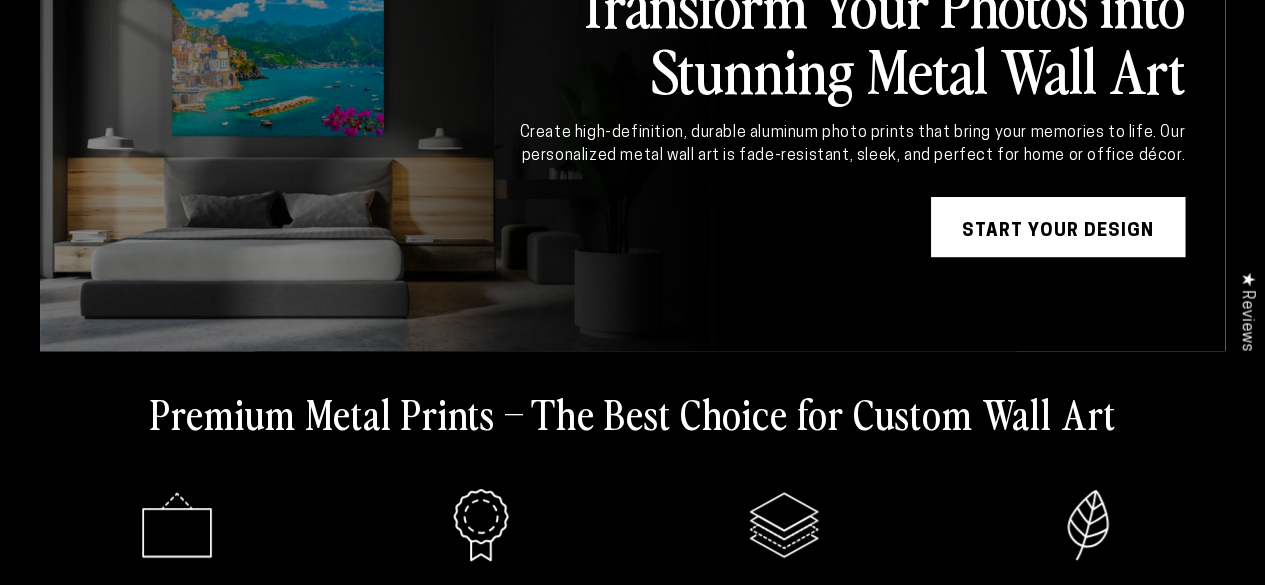 scroll, scrollTop: 0, scrollLeft: 0, axis: both 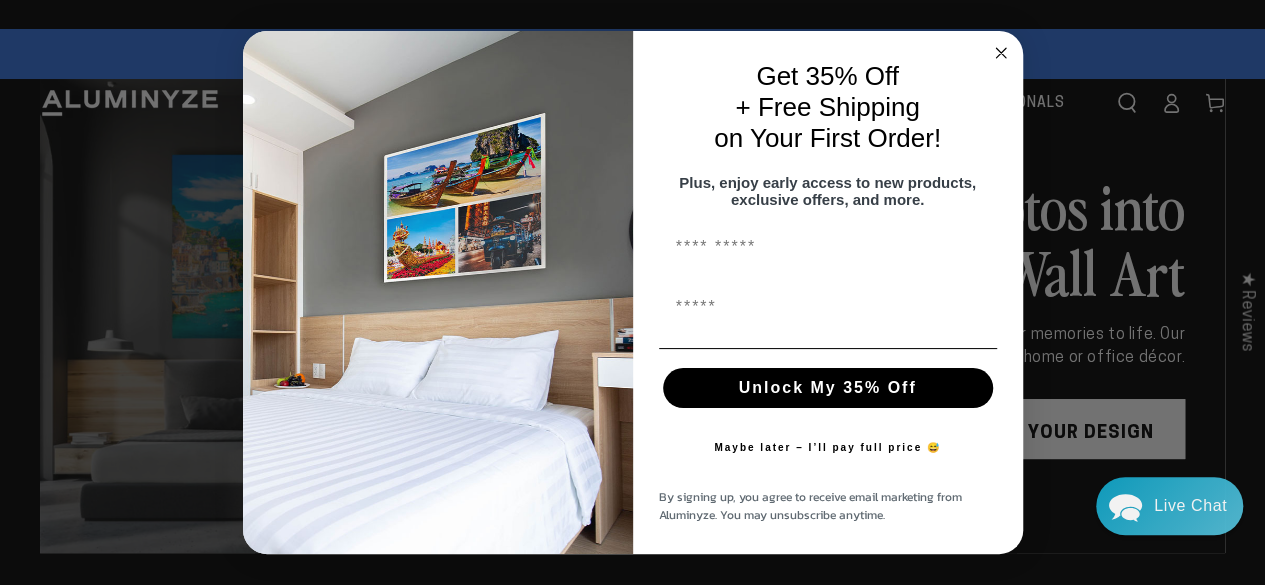 click 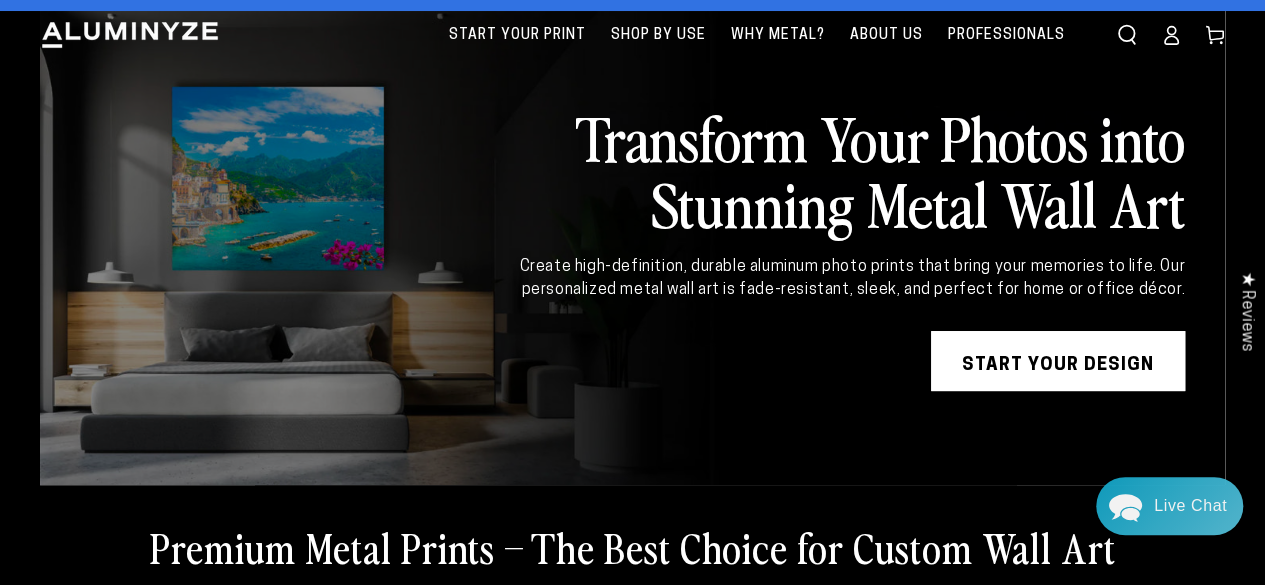scroll, scrollTop: 0, scrollLeft: 0, axis: both 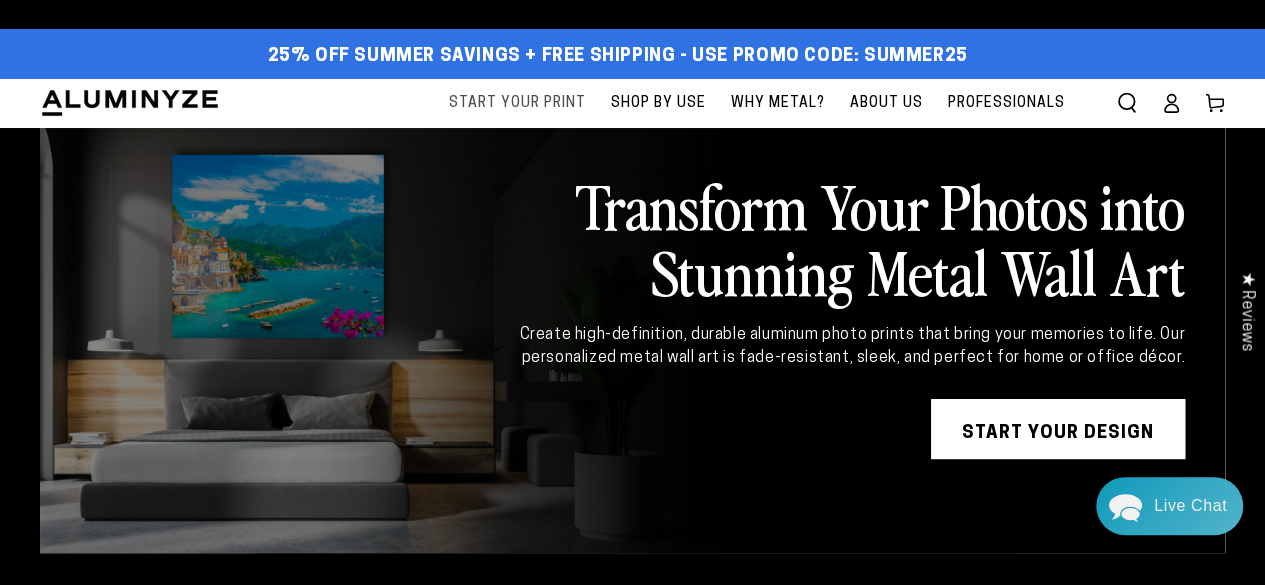 click on "Start Your Print" at bounding box center (517, 103) 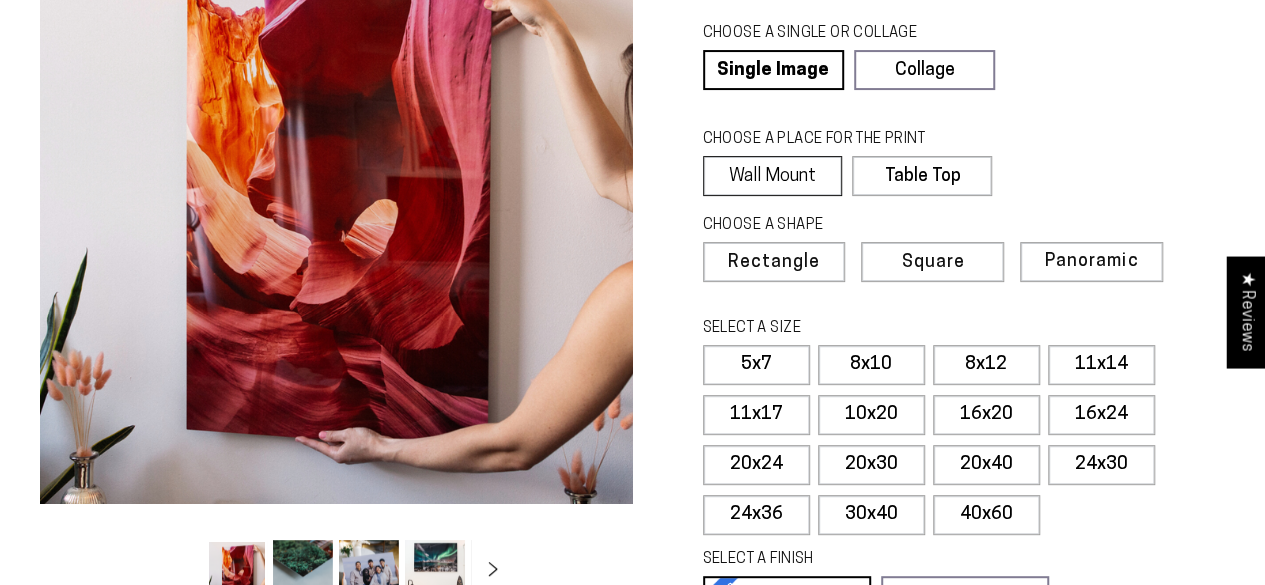 scroll, scrollTop: 0, scrollLeft: 0, axis: both 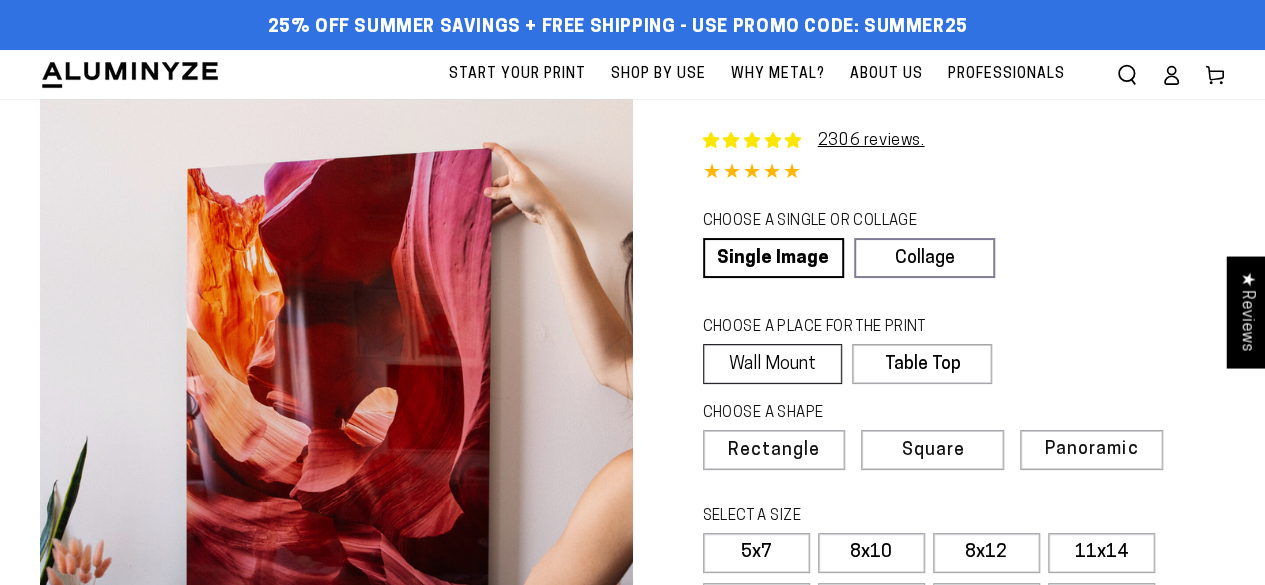 select on "**********" 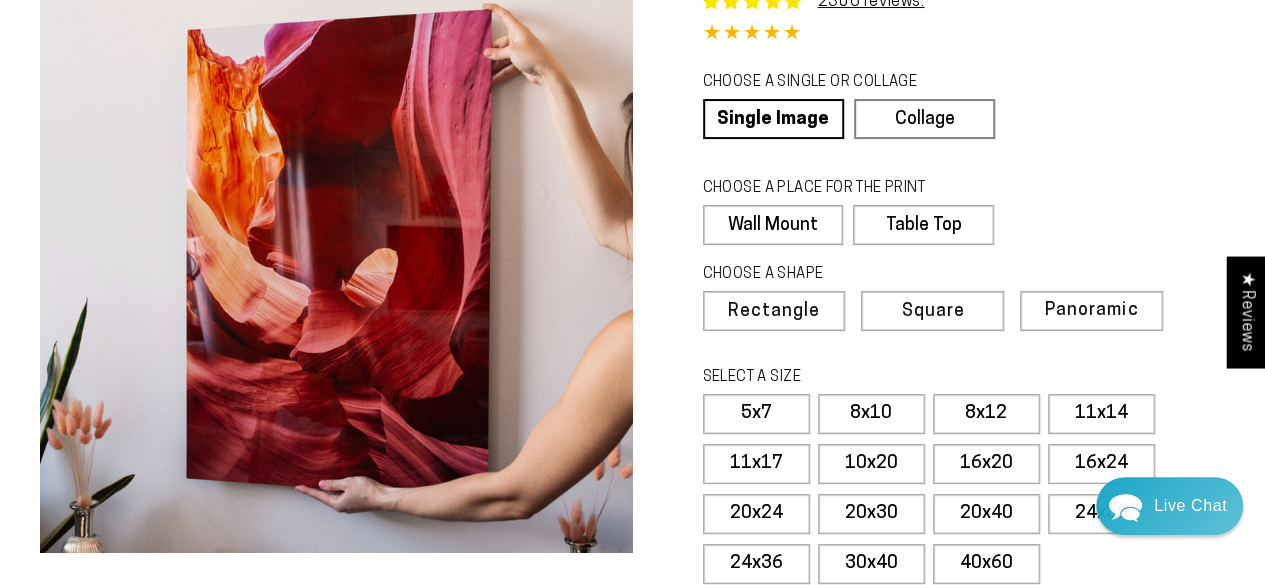scroll, scrollTop: 141, scrollLeft: 0, axis: vertical 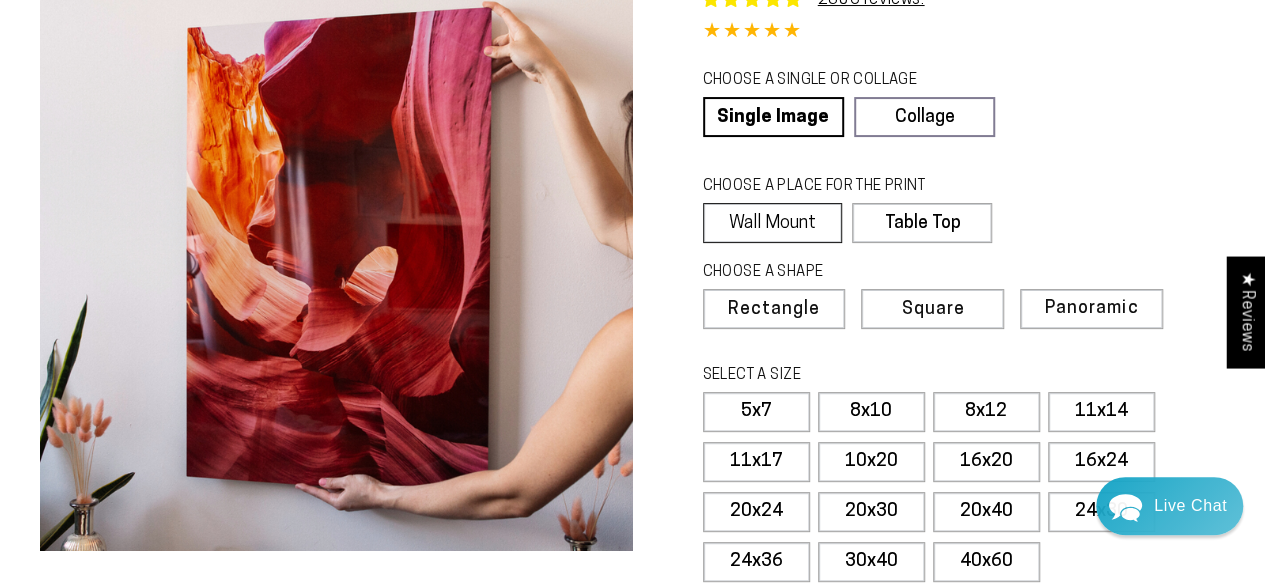 click on "Wall Mount" at bounding box center (773, 223) 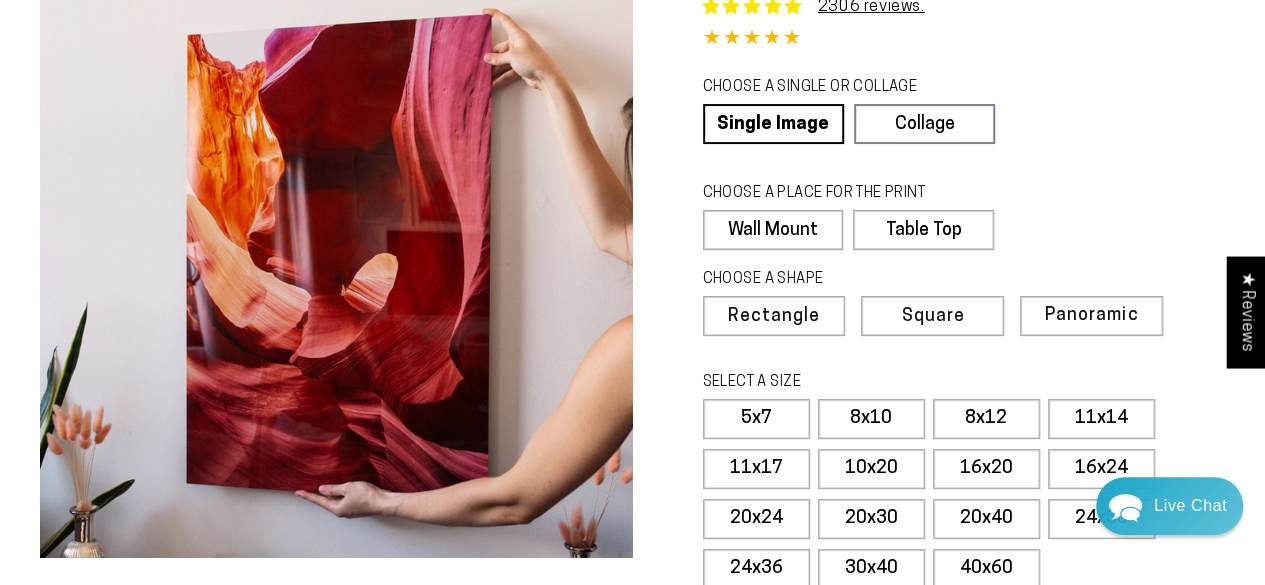 scroll, scrollTop: 133, scrollLeft: 0, axis: vertical 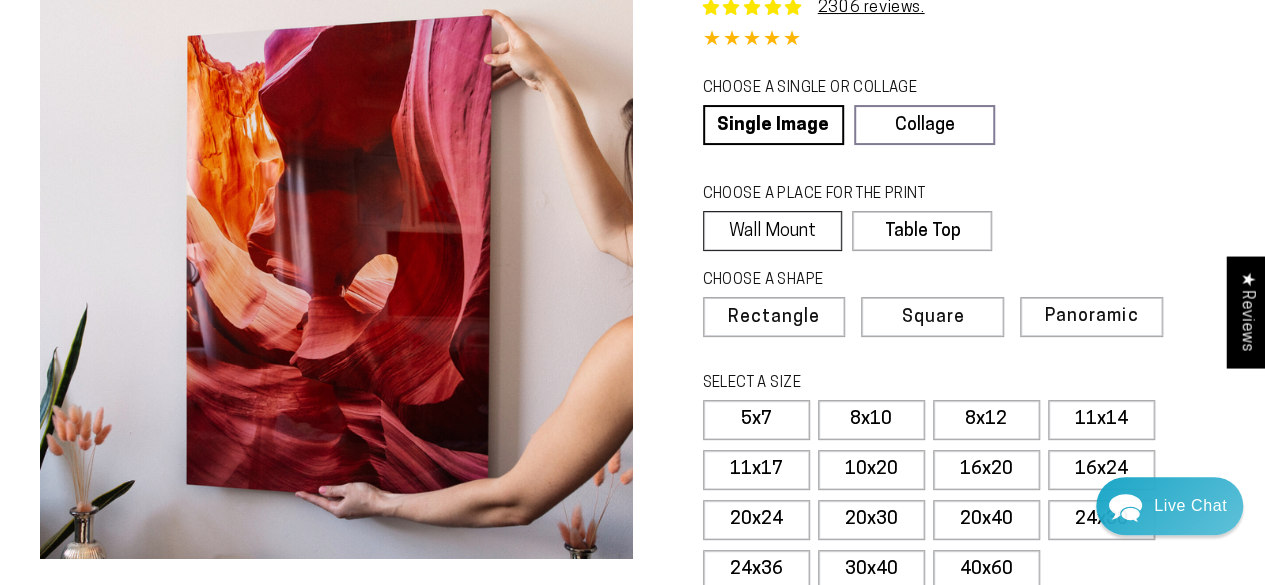 click on "Wall Mount" at bounding box center (773, 231) 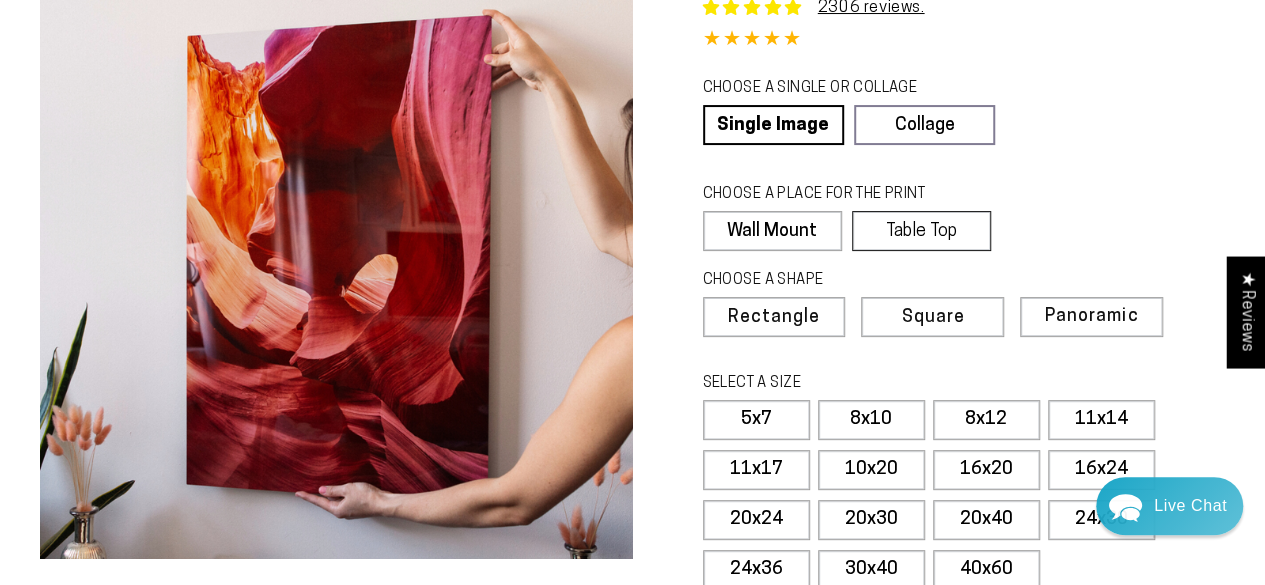 click on "Table Top" at bounding box center (921, 231) 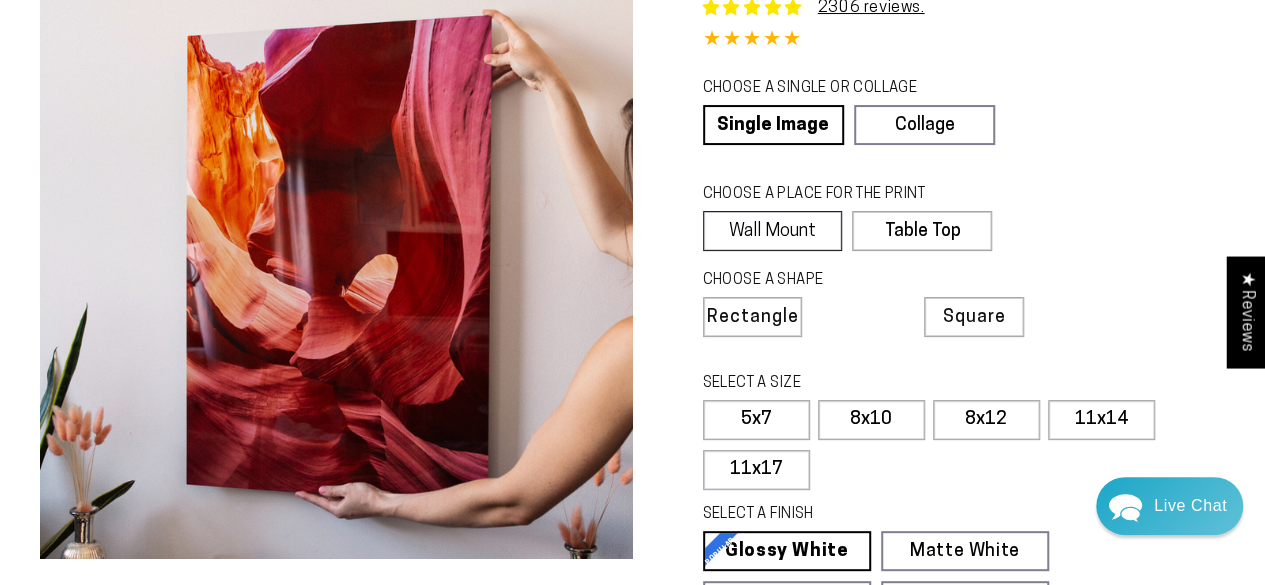 click on "Wall Mount" at bounding box center [773, 231] 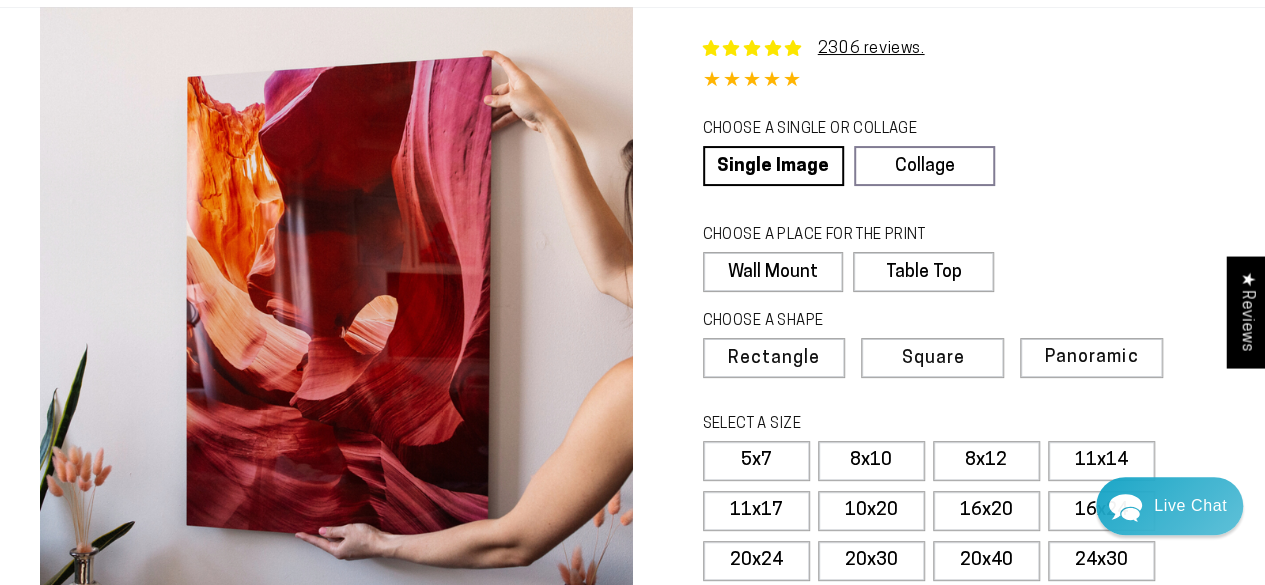 scroll, scrollTop: 101, scrollLeft: 0, axis: vertical 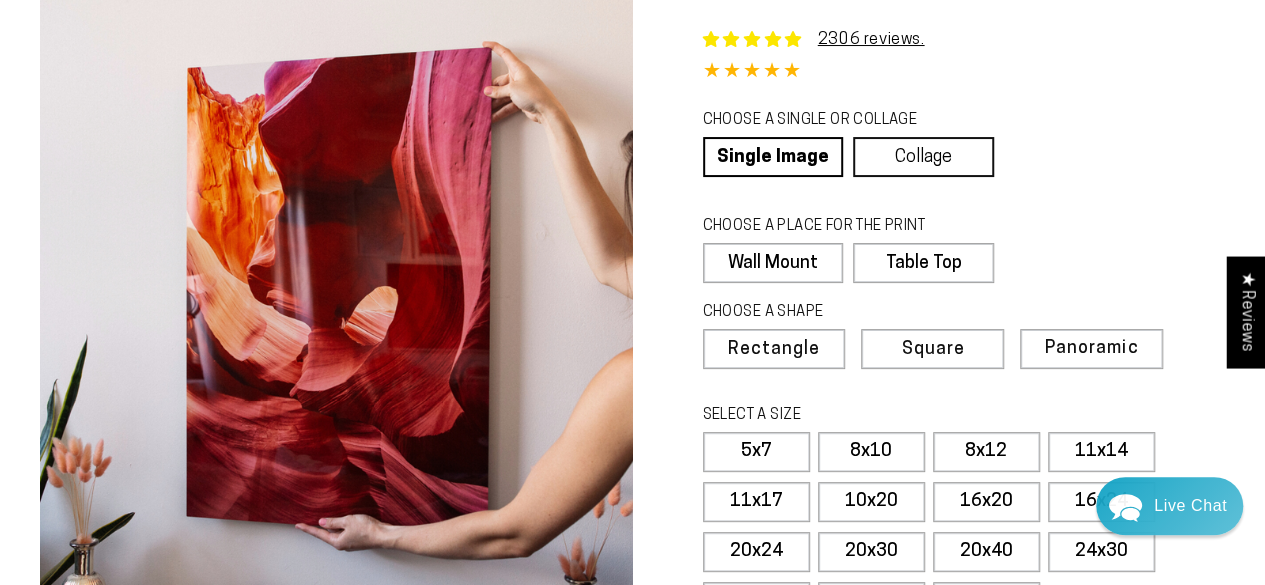 click on "Collage" at bounding box center [923, 157] 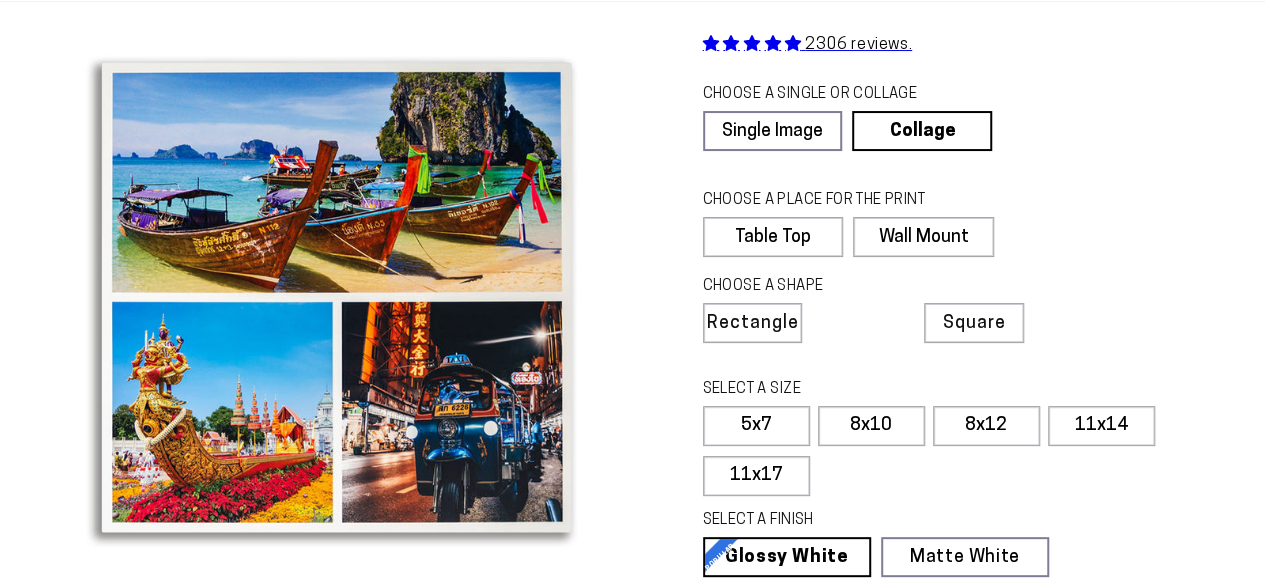 scroll, scrollTop: 99, scrollLeft: 0, axis: vertical 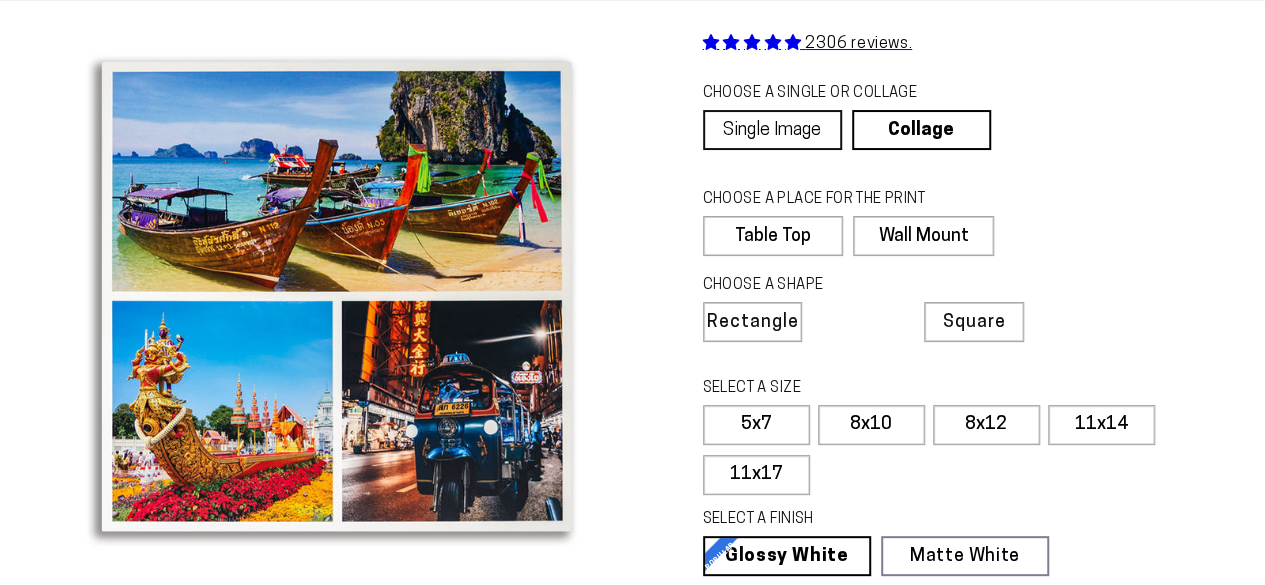 click on "Single Image" at bounding box center (772, 130) 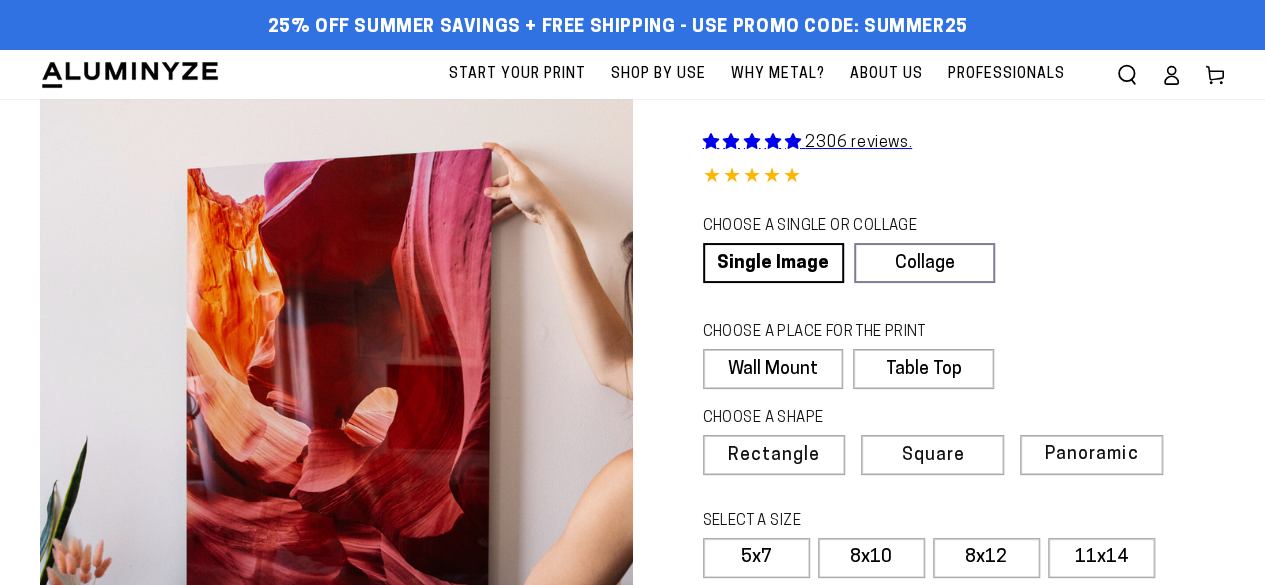 scroll, scrollTop: 0, scrollLeft: 0, axis: both 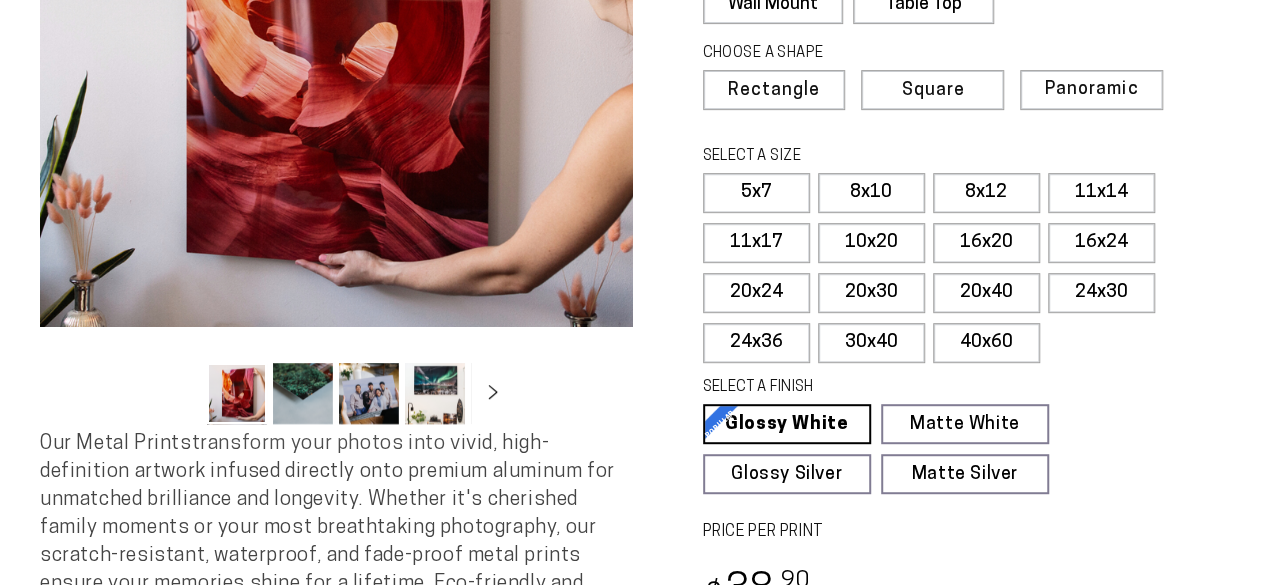select on "**********" 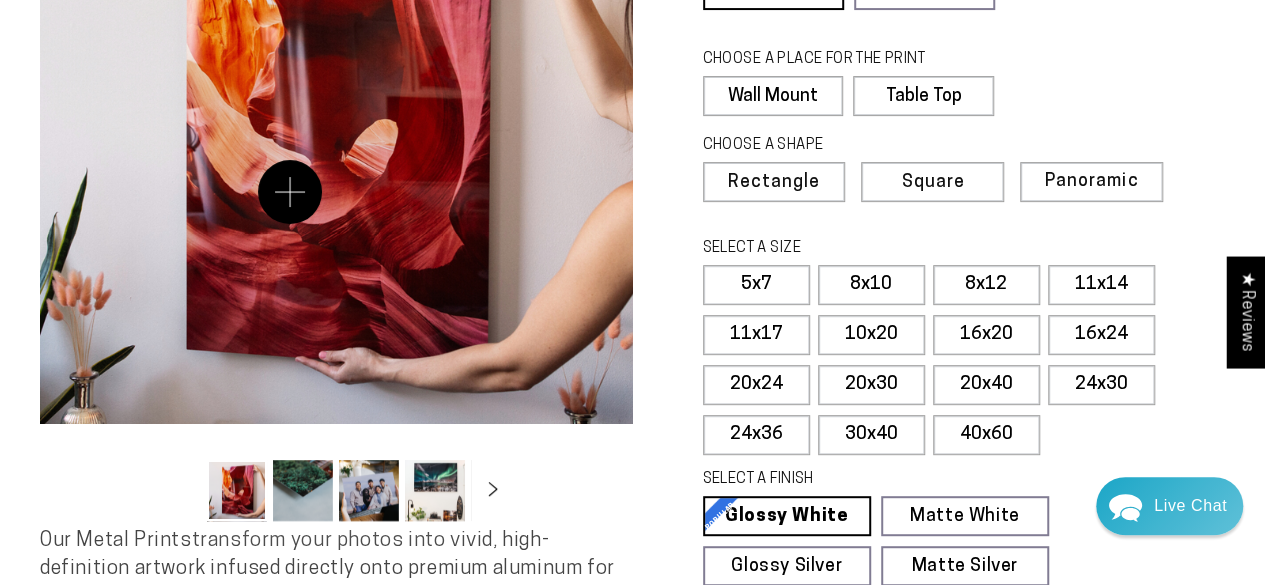 scroll, scrollTop: 270, scrollLeft: 0, axis: vertical 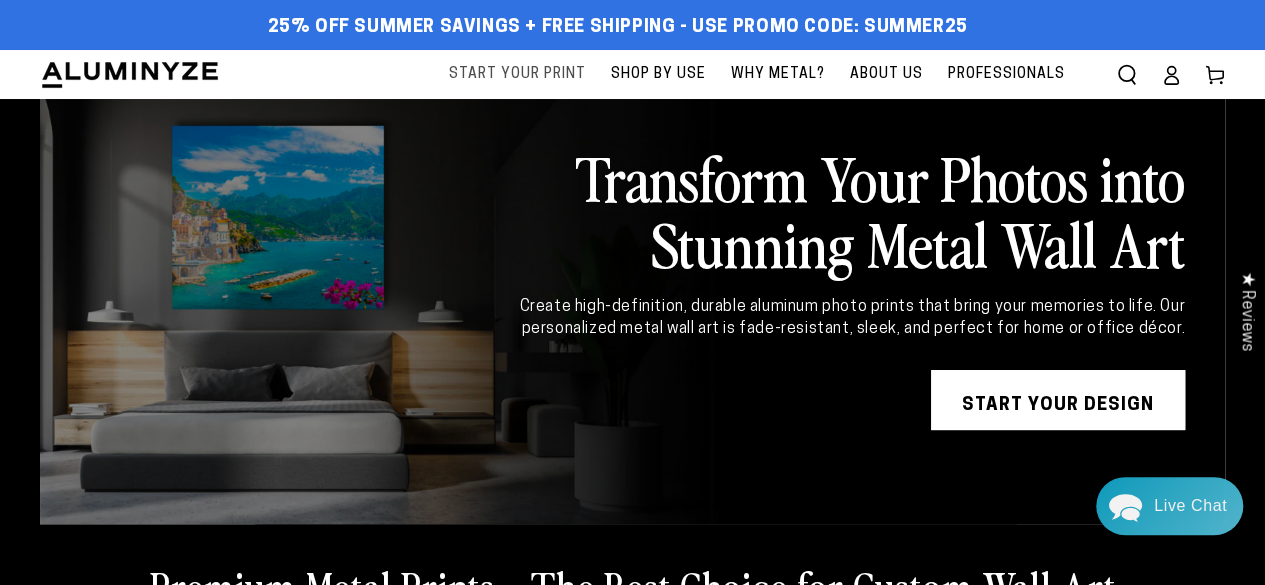 click on "Start Your Print" at bounding box center (517, 74) 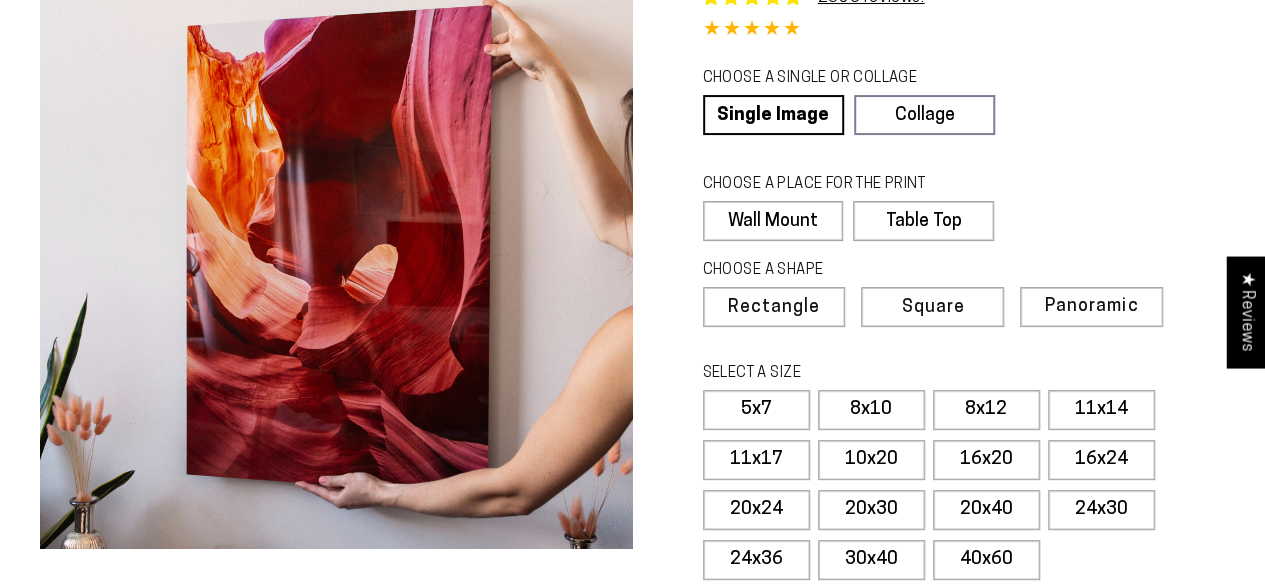 scroll, scrollTop: 119, scrollLeft: 0, axis: vertical 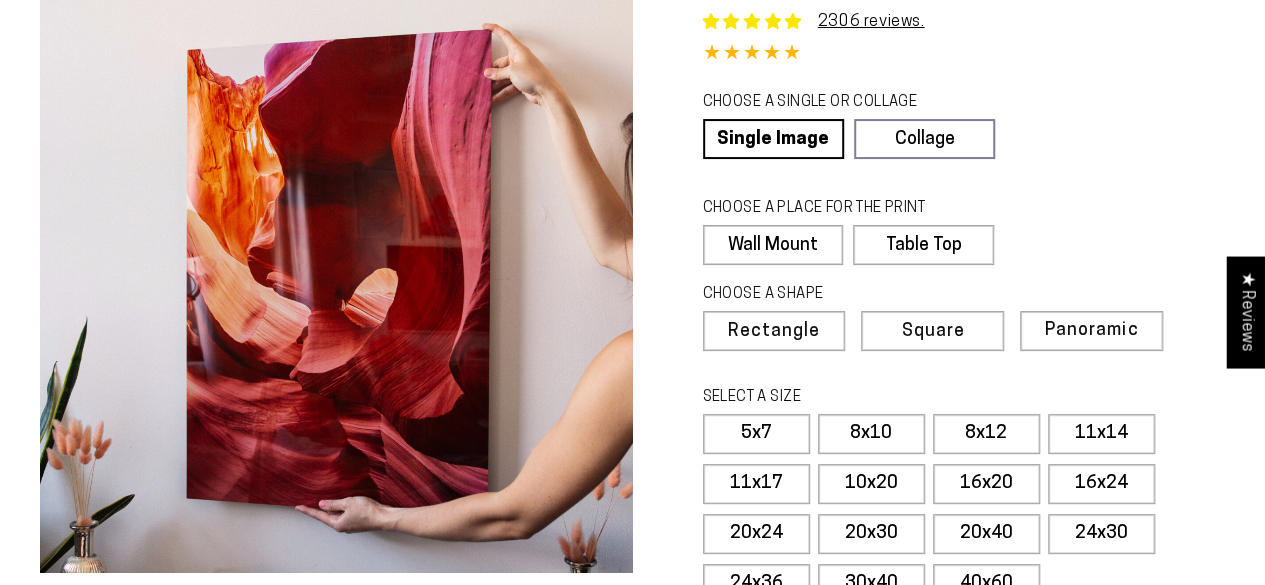 select on "**********" 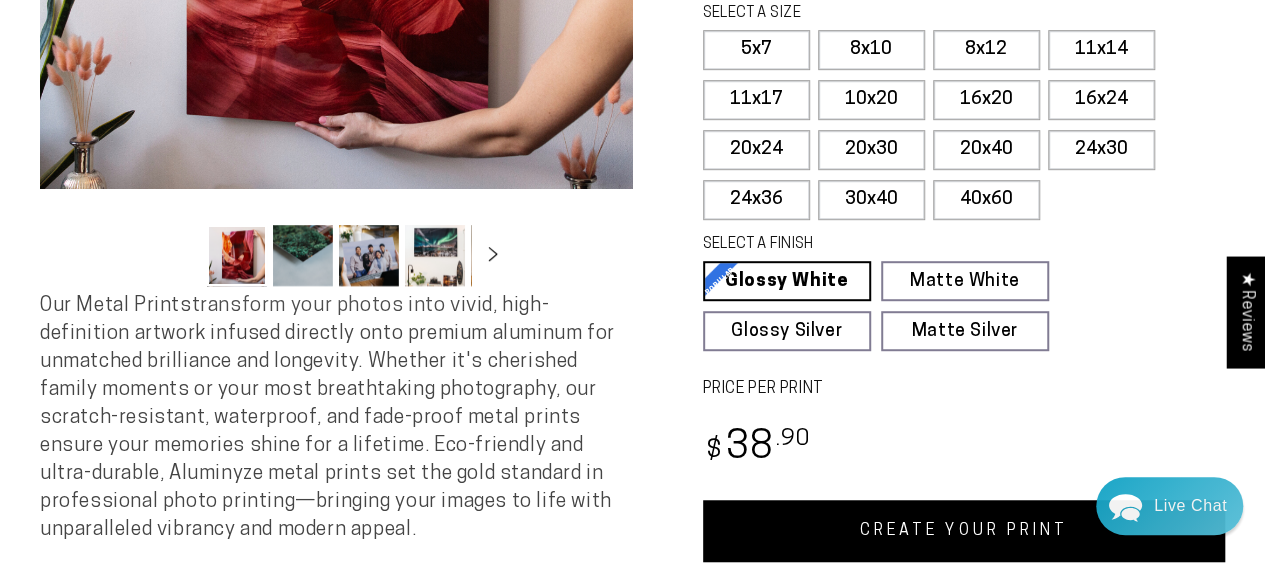 scroll, scrollTop: 502, scrollLeft: 0, axis: vertical 